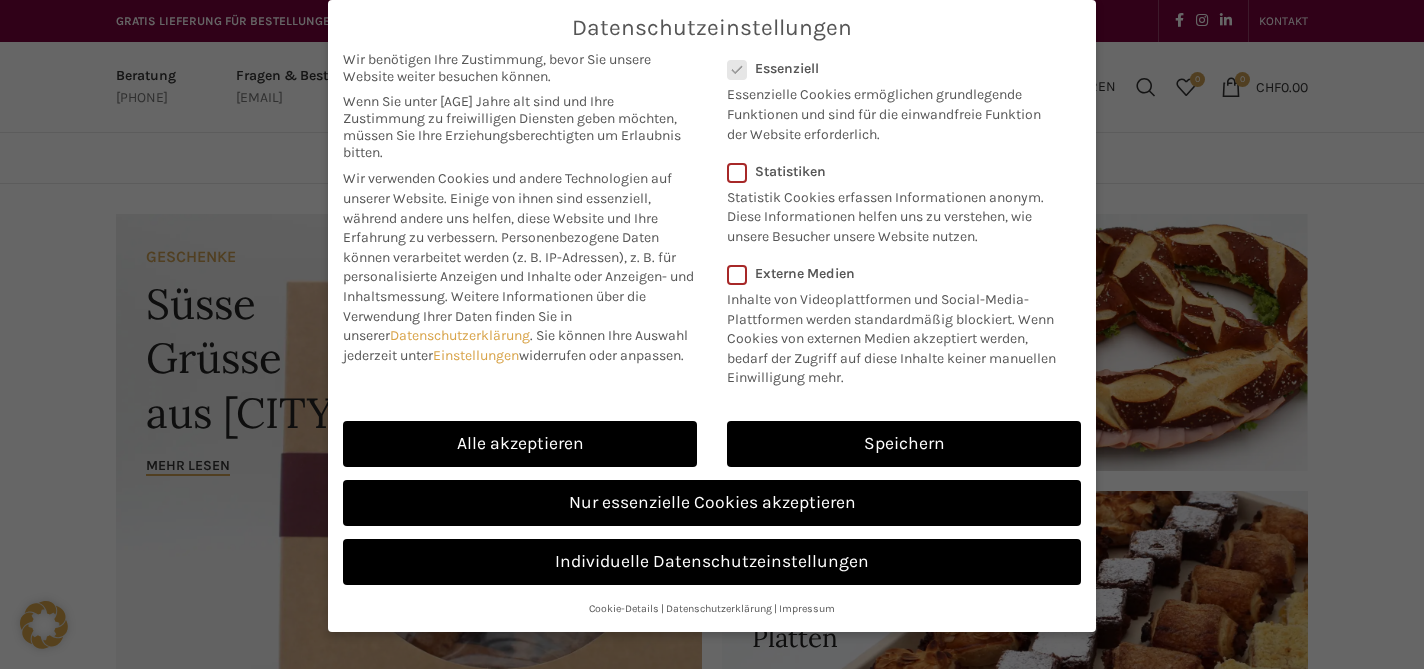 scroll, scrollTop: 0, scrollLeft: 0, axis: both 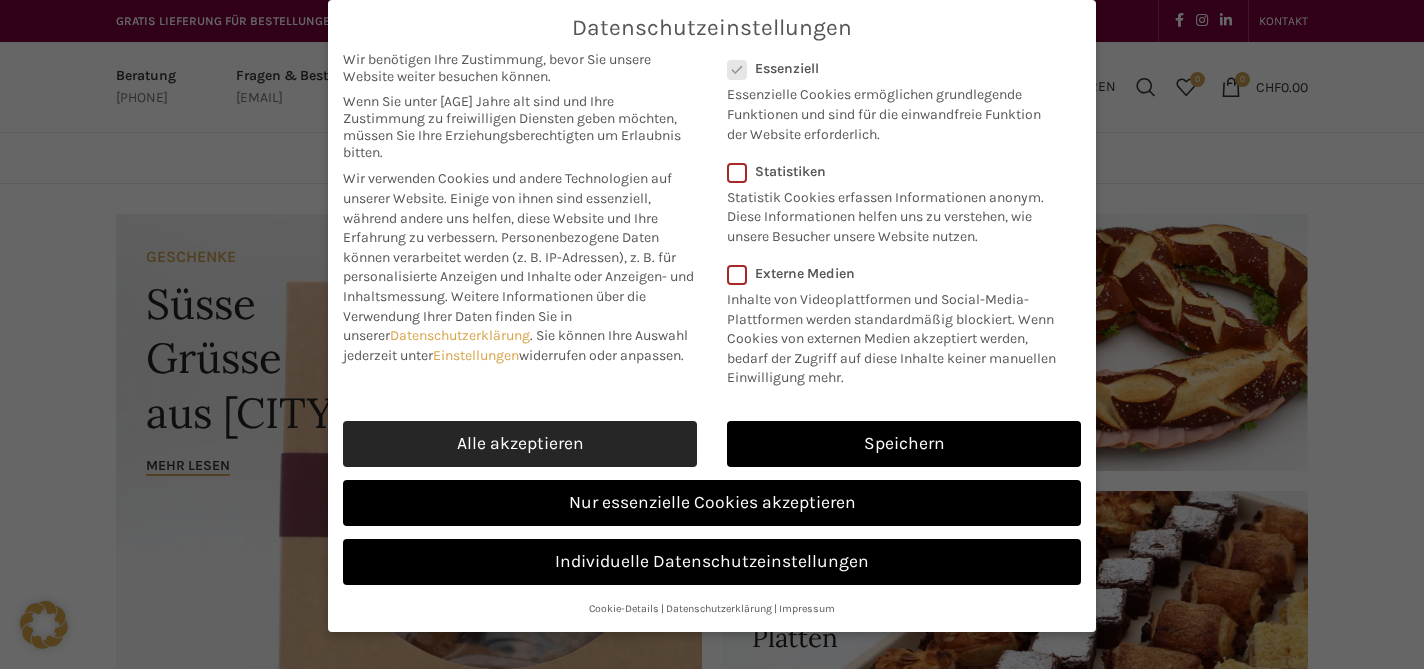 click on "Alle akzeptieren" at bounding box center (520, 444) 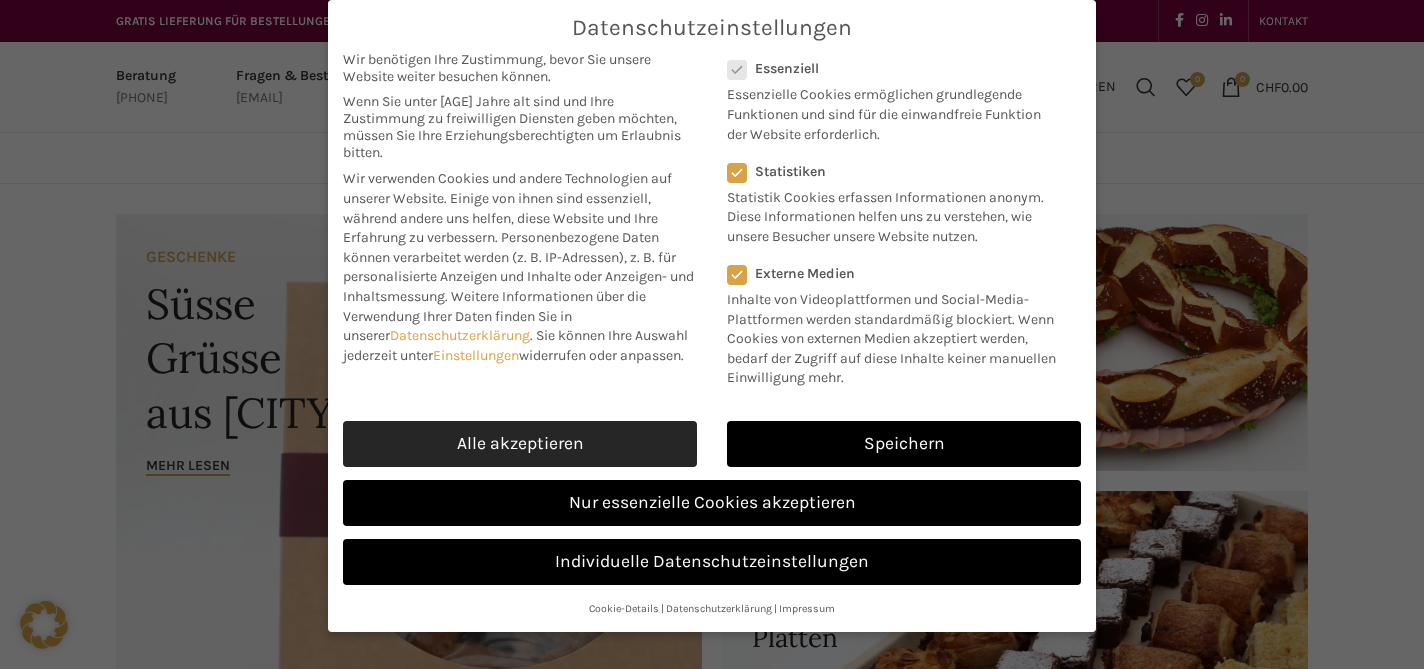 checkbox on "true" 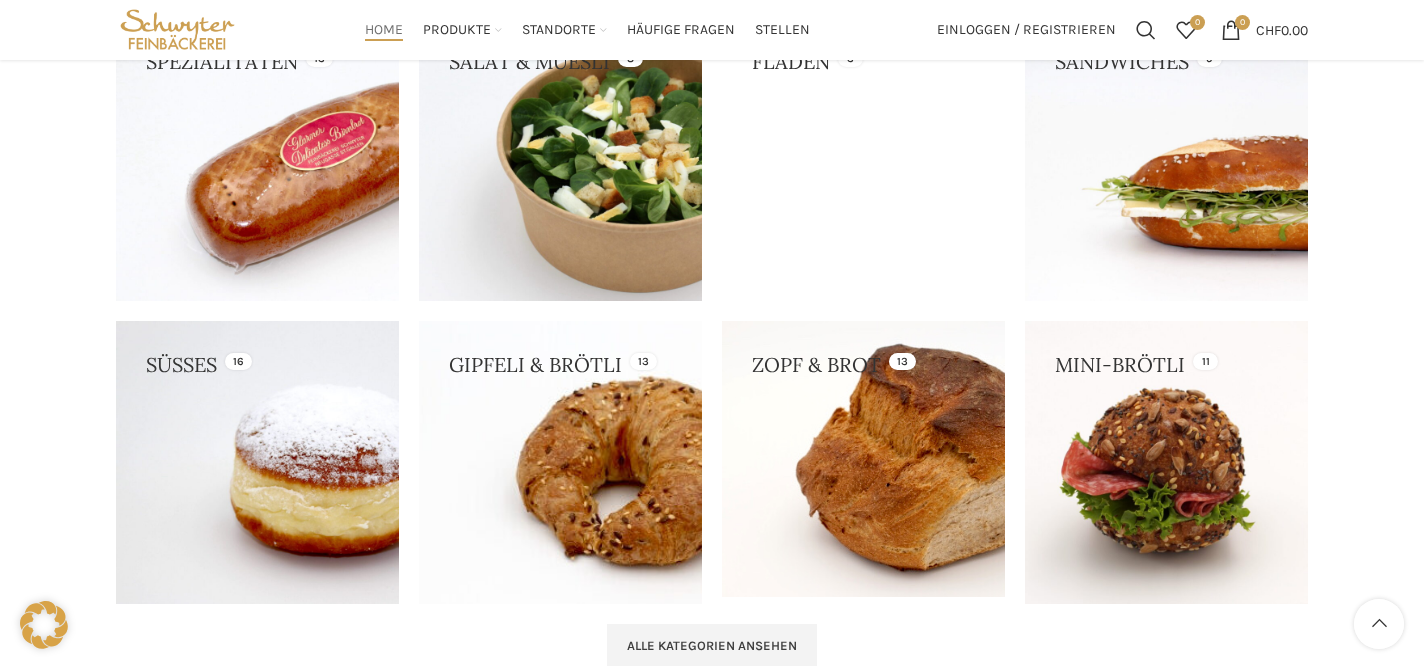 scroll, scrollTop: 1822, scrollLeft: 0, axis: vertical 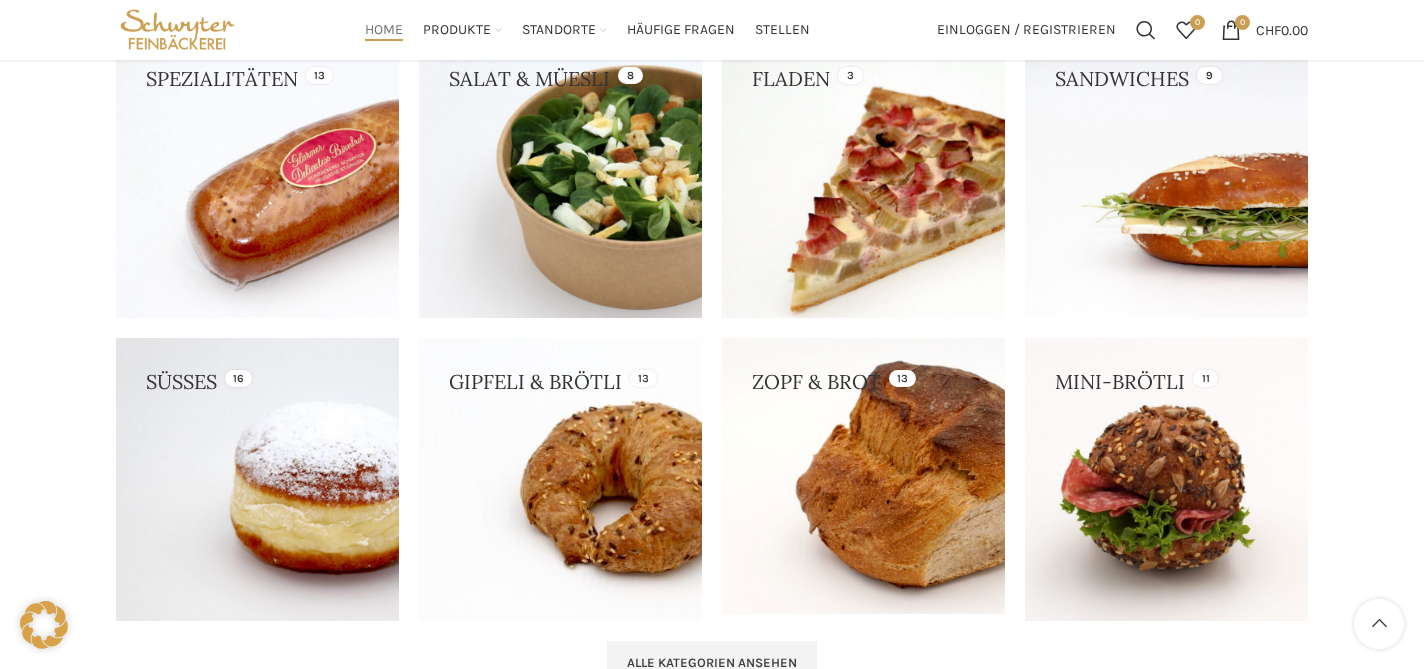 click at bounding box center (863, 176) 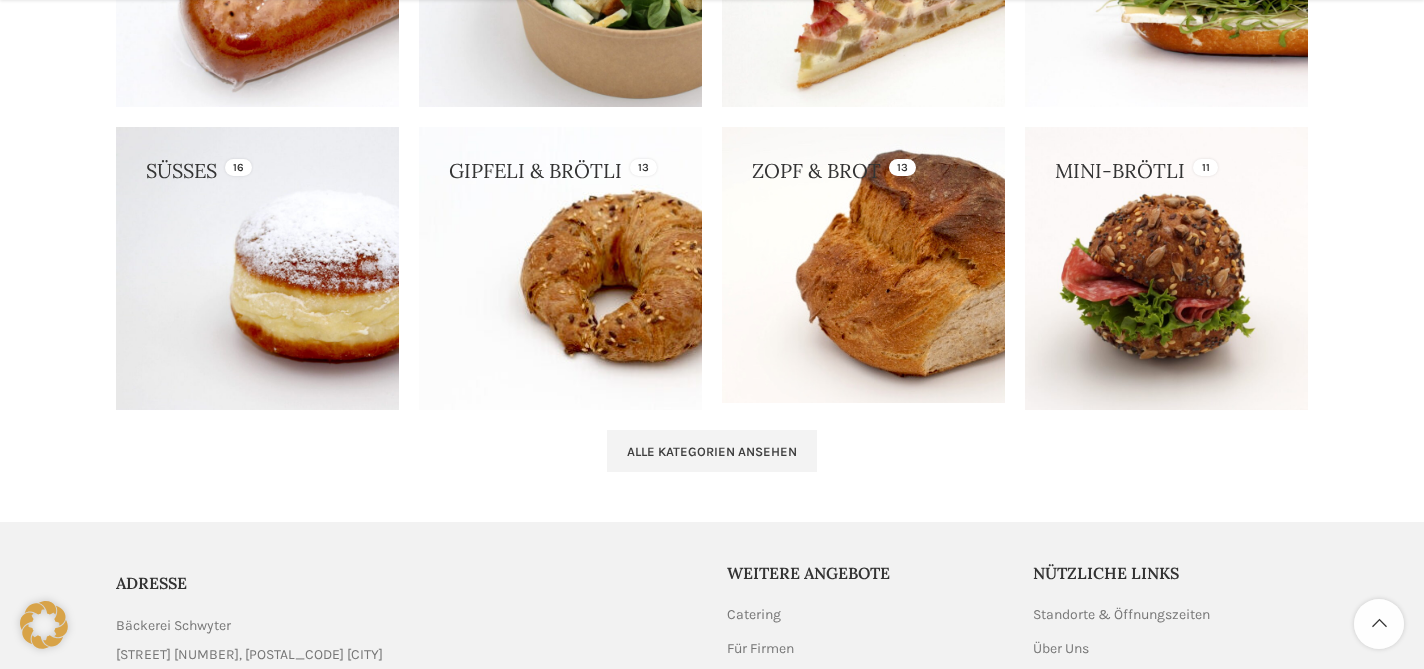 scroll, scrollTop: 2042, scrollLeft: 0, axis: vertical 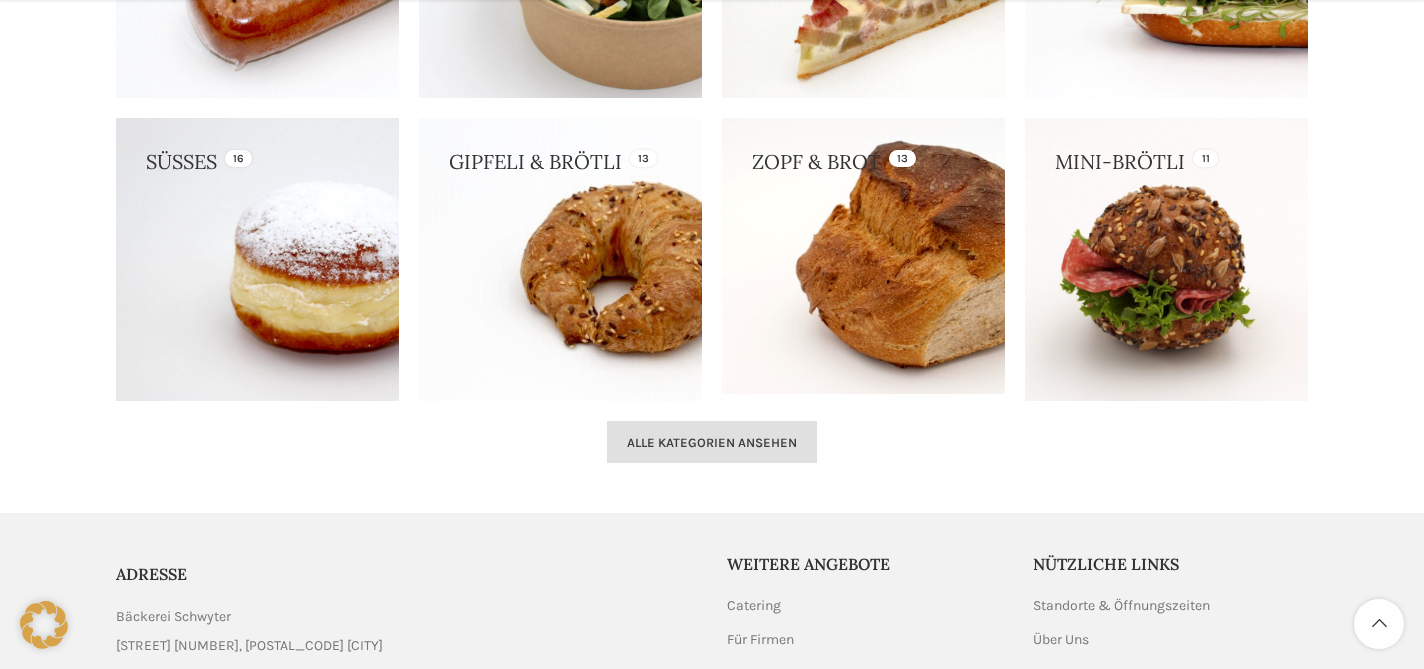 click on "Alle Kategorien ansehen" at bounding box center (712, 442) 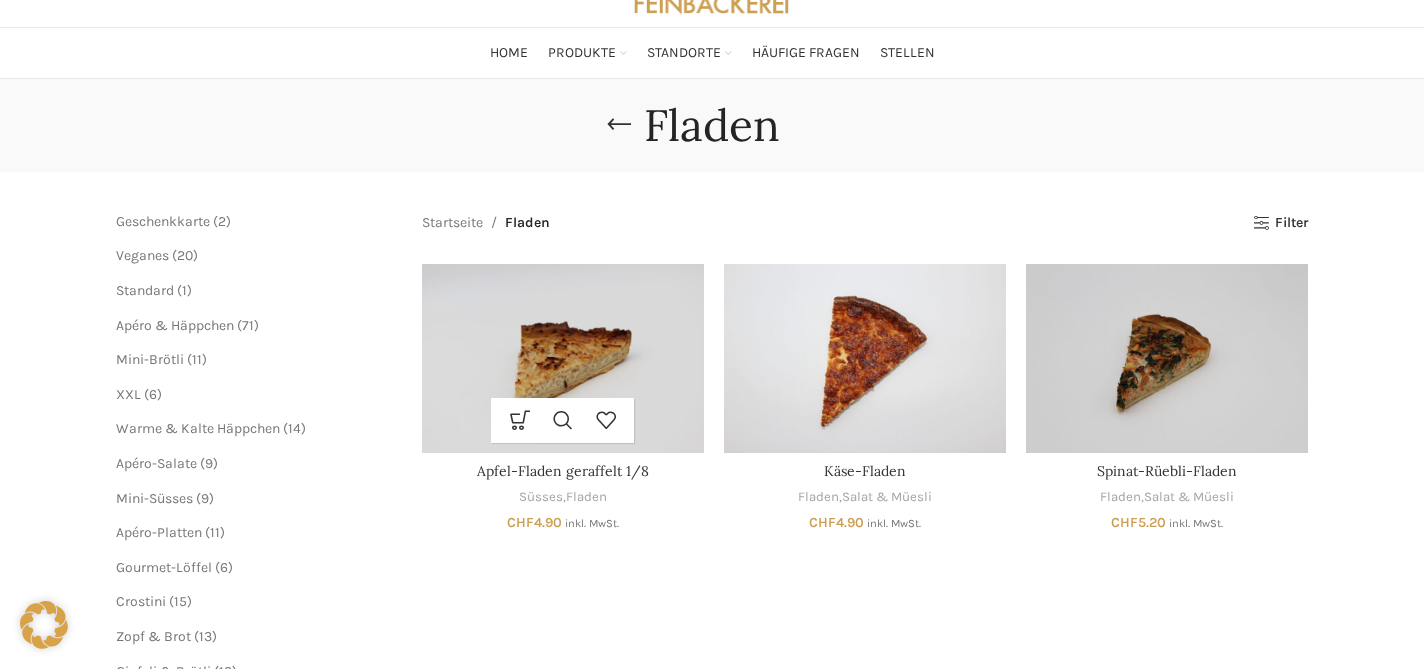scroll, scrollTop: 141, scrollLeft: 0, axis: vertical 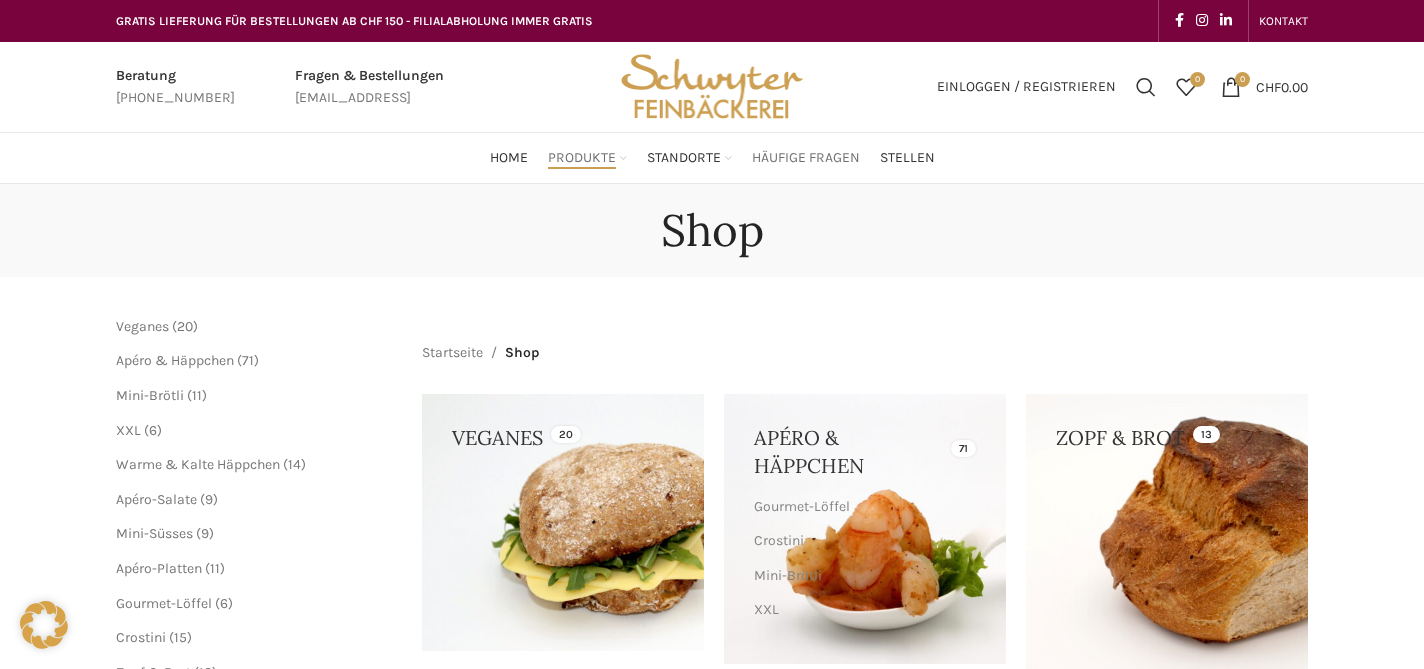 click on "Häufige Fragen" at bounding box center (806, 158) 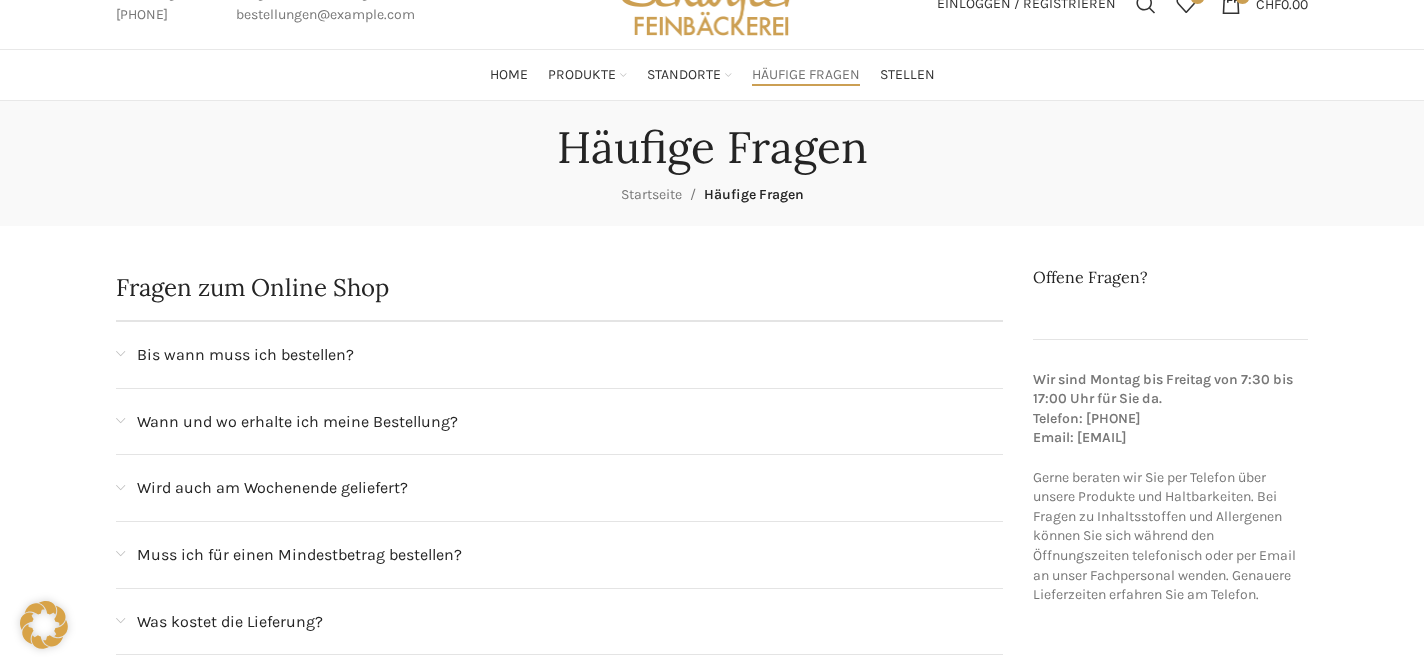 scroll, scrollTop: 0, scrollLeft: 0, axis: both 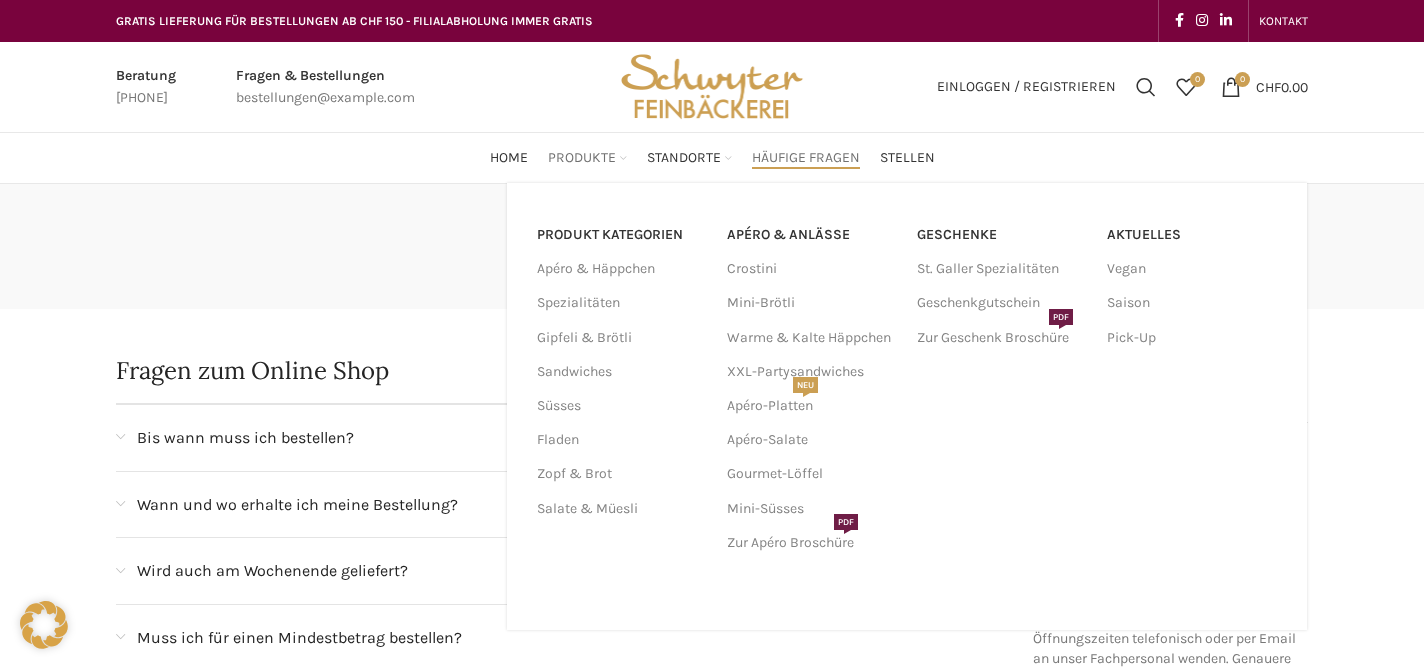 click on "Produkte" at bounding box center [582, 158] 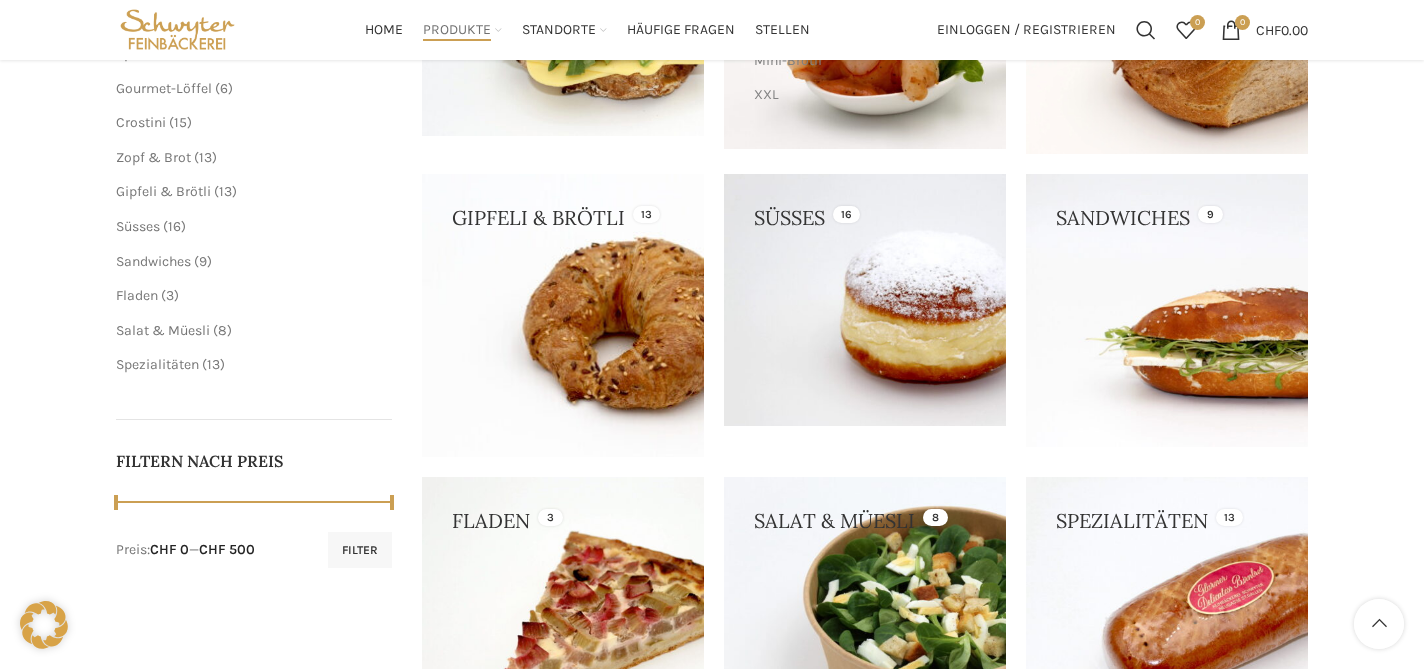 scroll, scrollTop: 0, scrollLeft: 0, axis: both 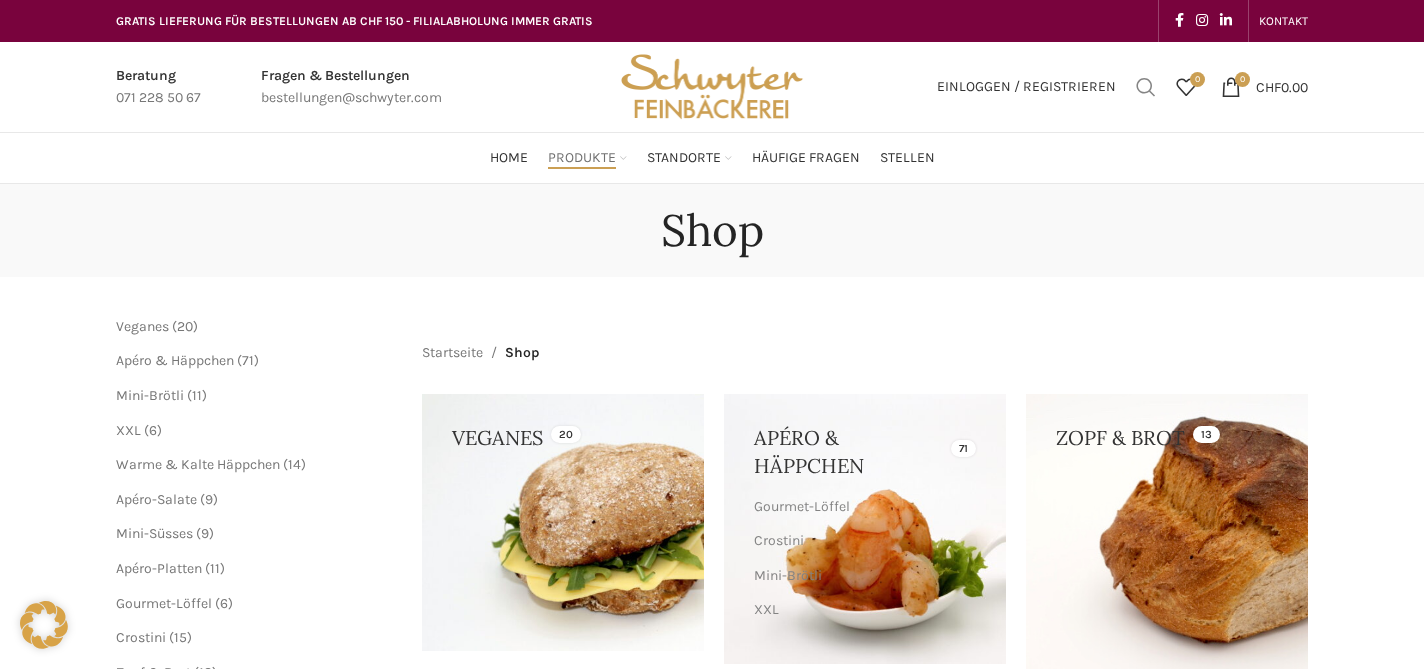 click at bounding box center [1146, 87] 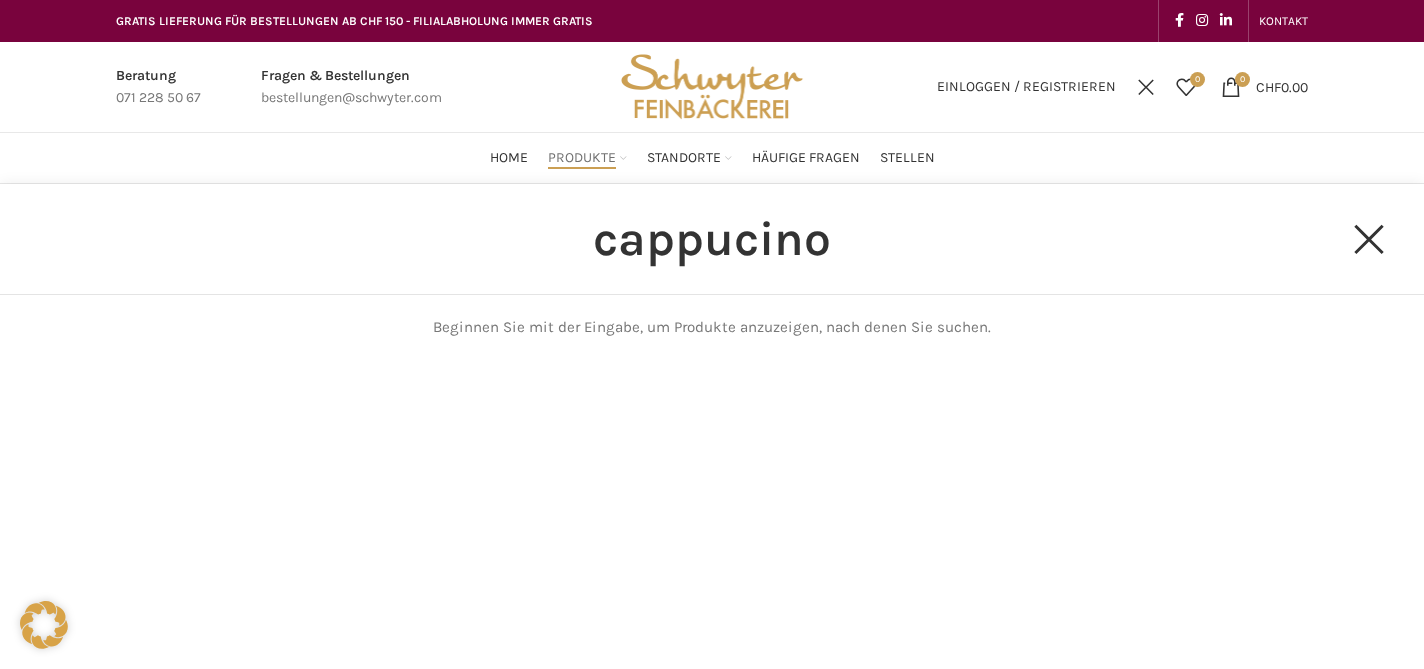 type on "cappucino" 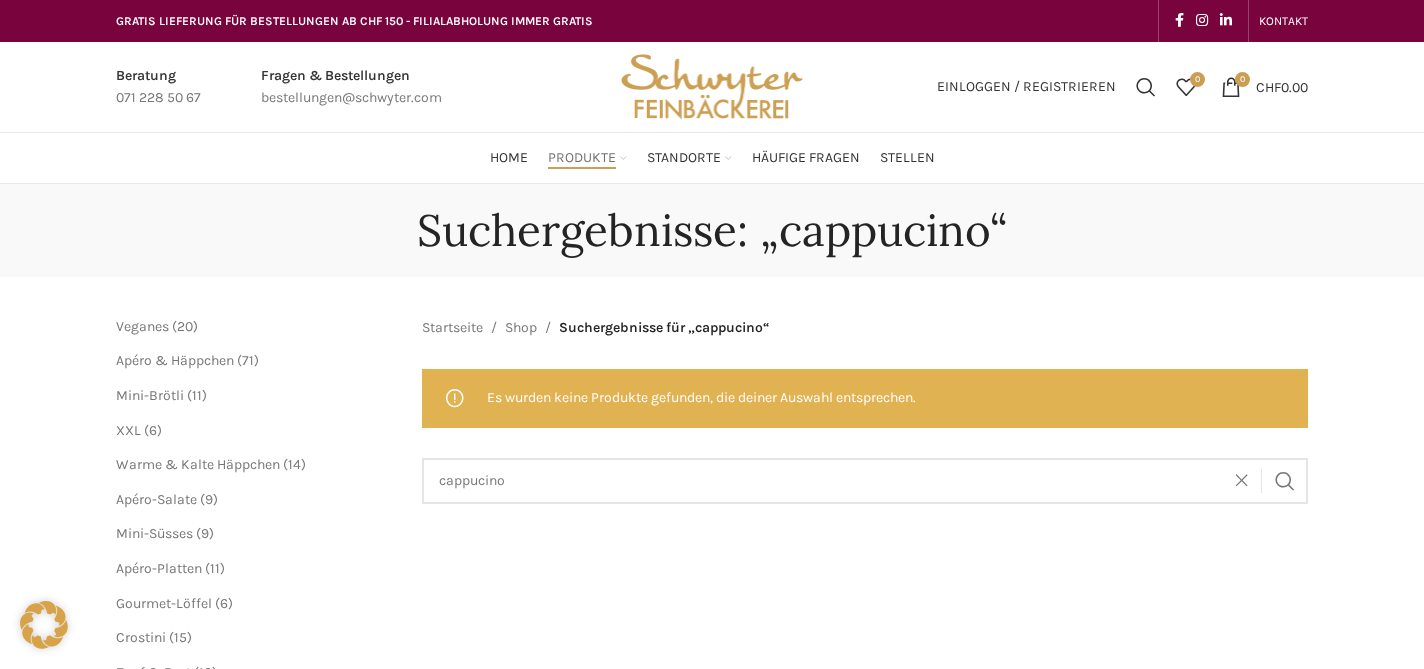 scroll, scrollTop: 0, scrollLeft: 0, axis: both 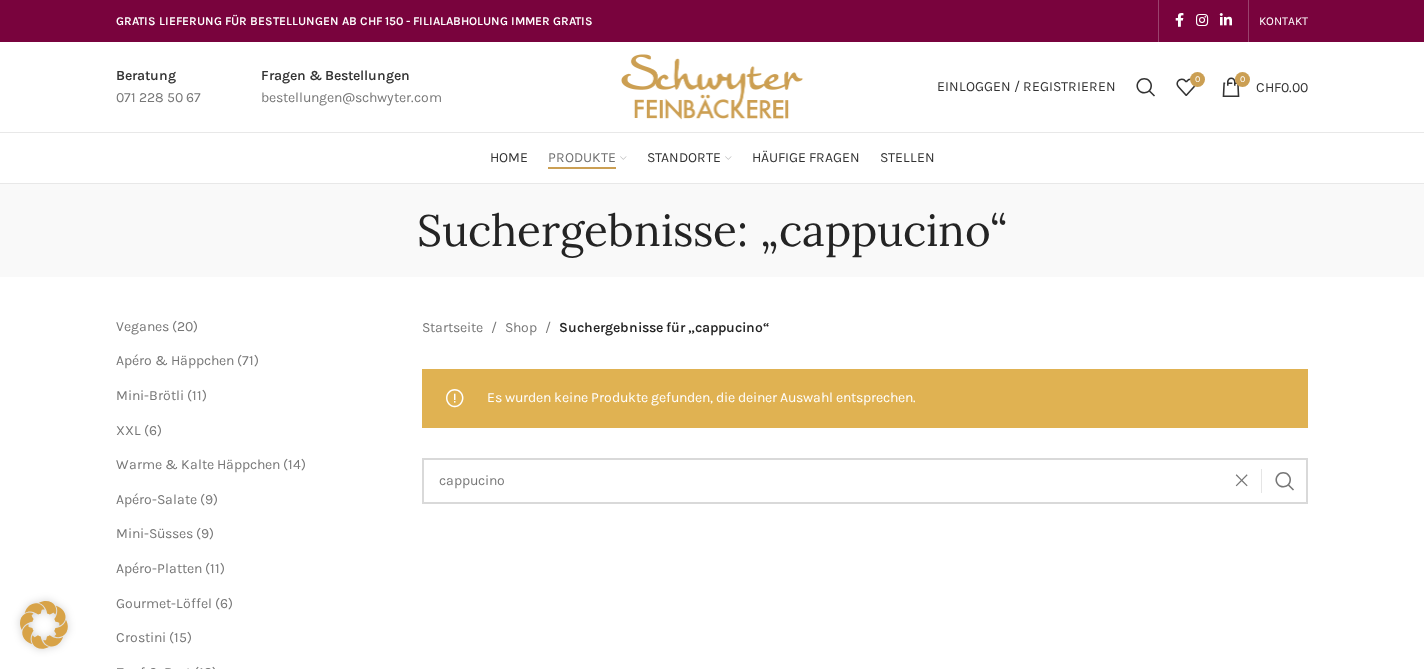 click on "cappucino" at bounding box center (865, 481) 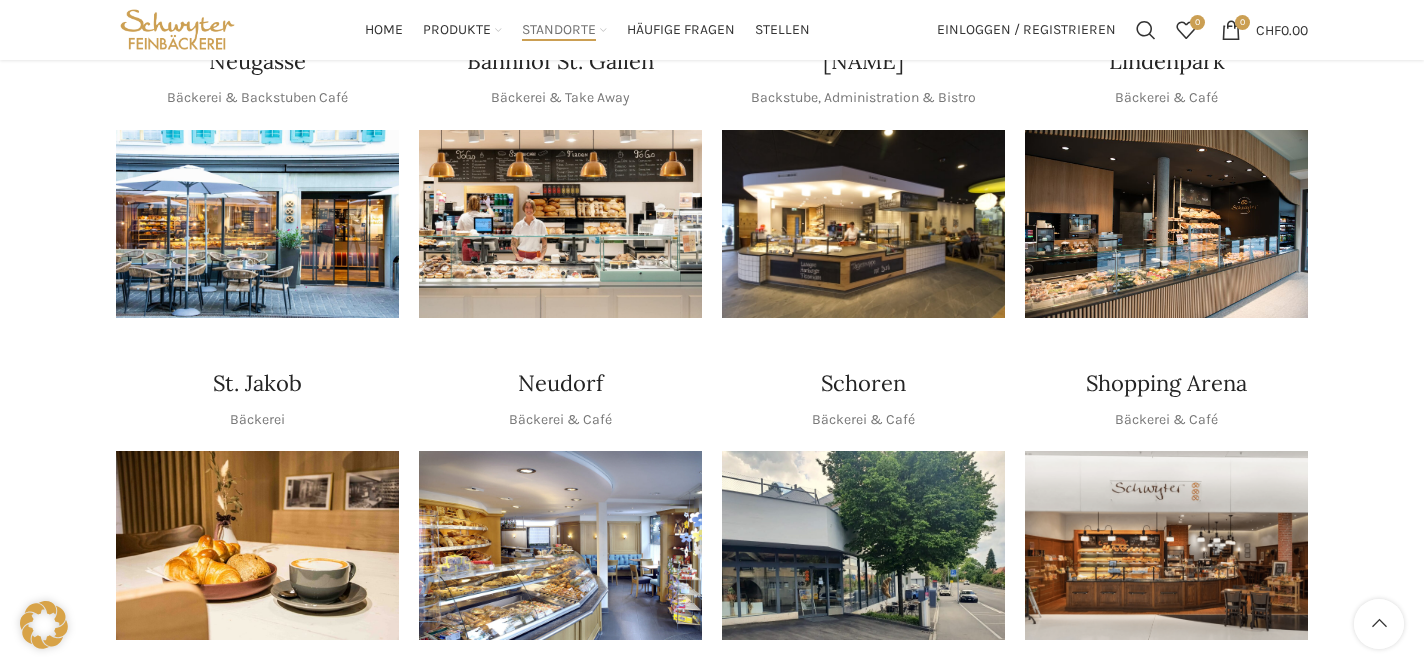 scroll, scrollTop: 445, scrollLeft: 0, axis: vertical 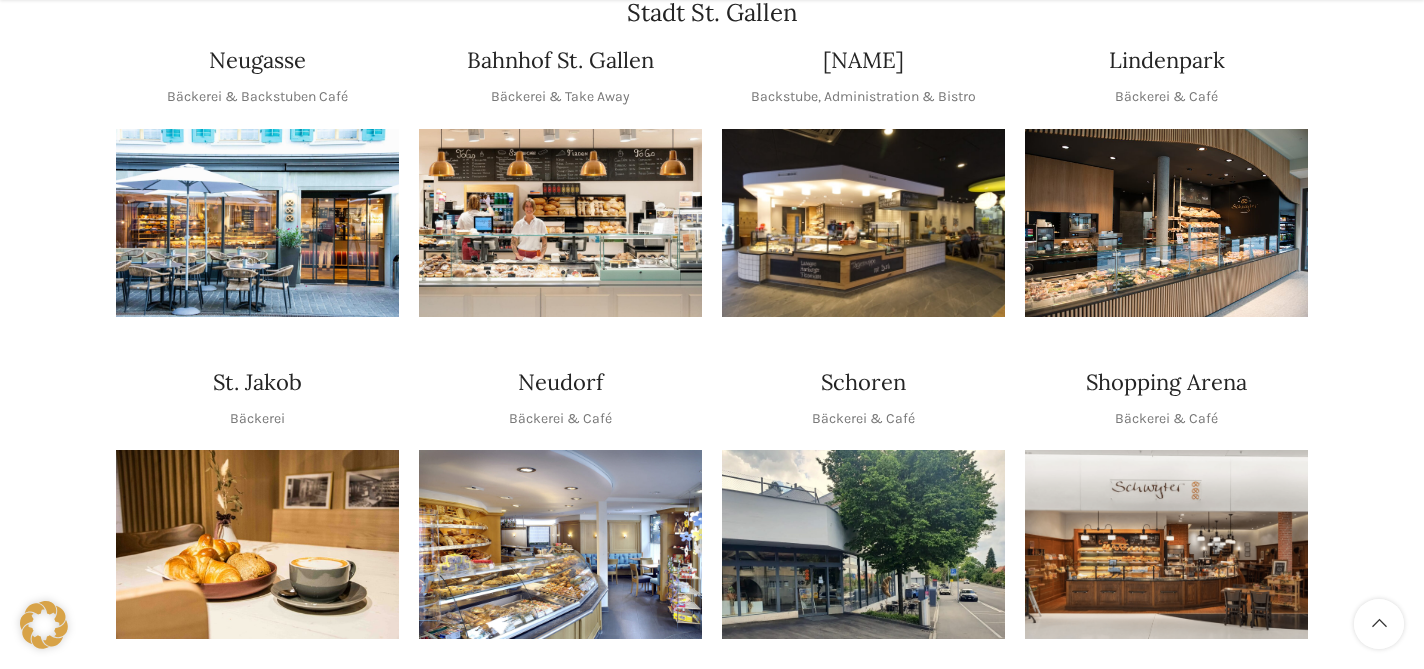 click at bounding box center (560, 223) 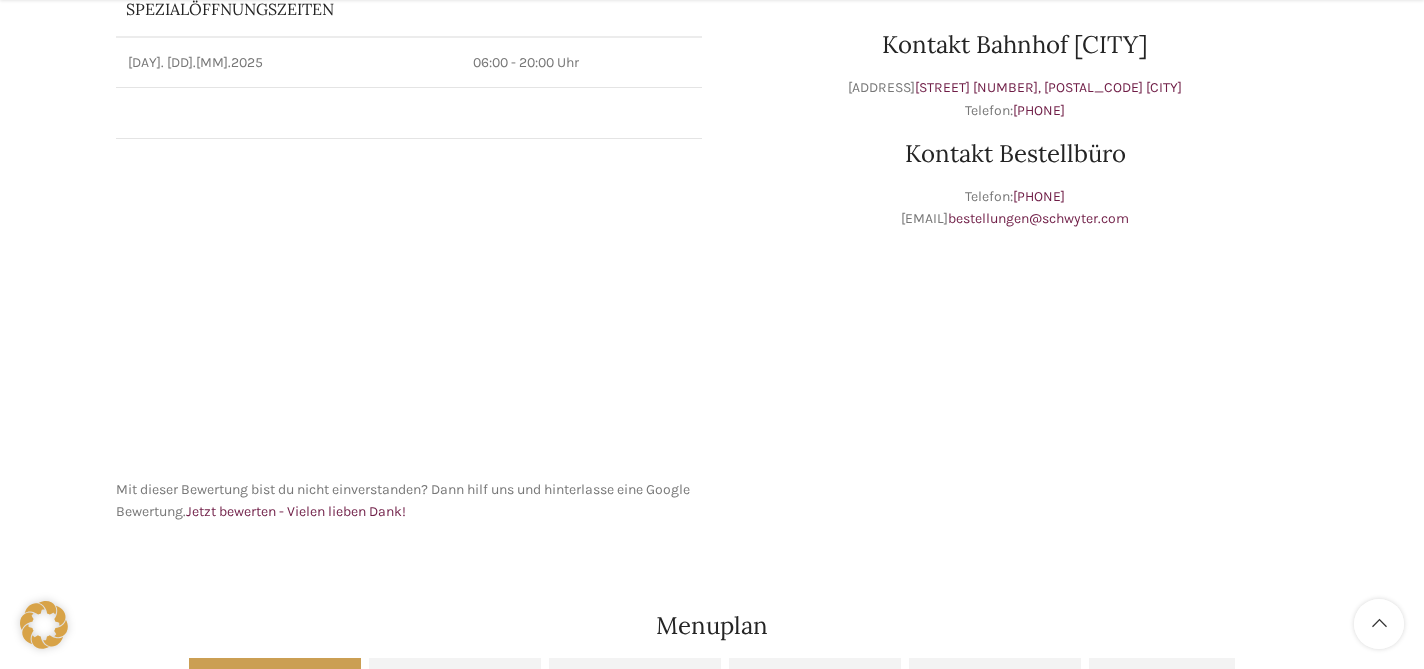 scroll, scrollTop: 945, scrollLeft: 0, axis: vertical 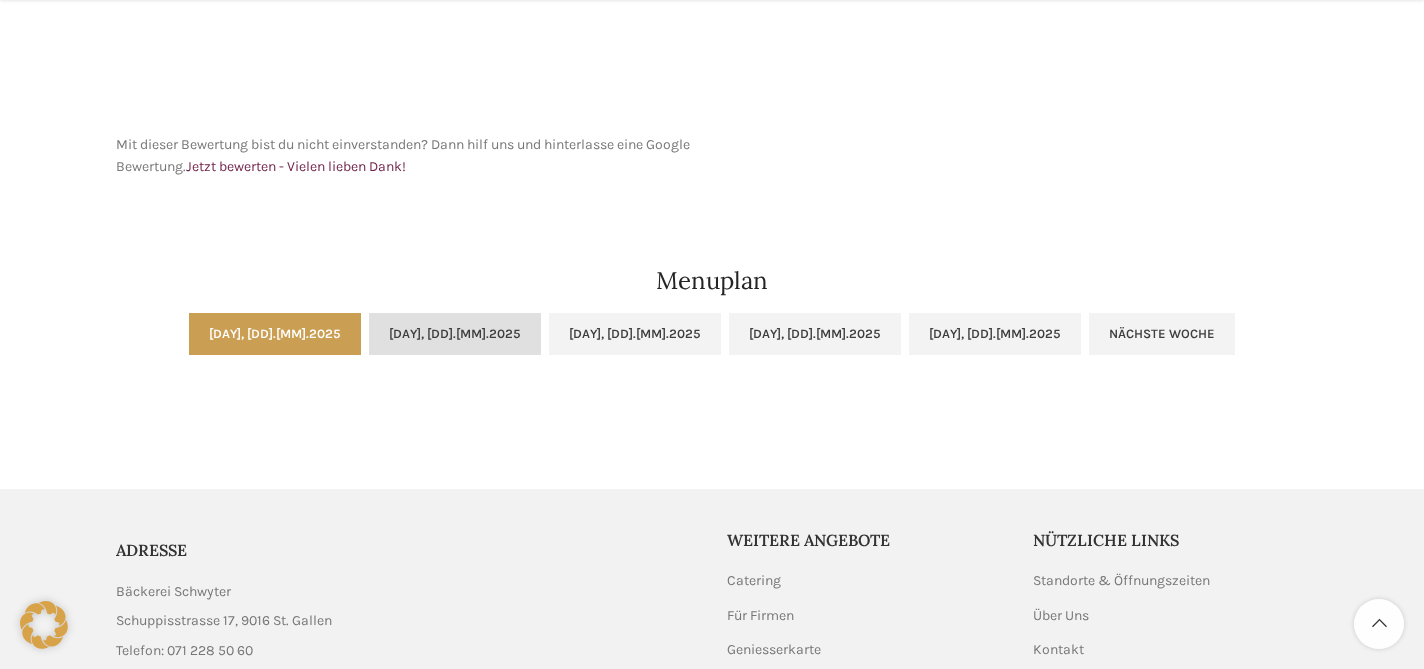 click on "[DAY], [DD].[MM].2025" at bounding box center (455, 334) 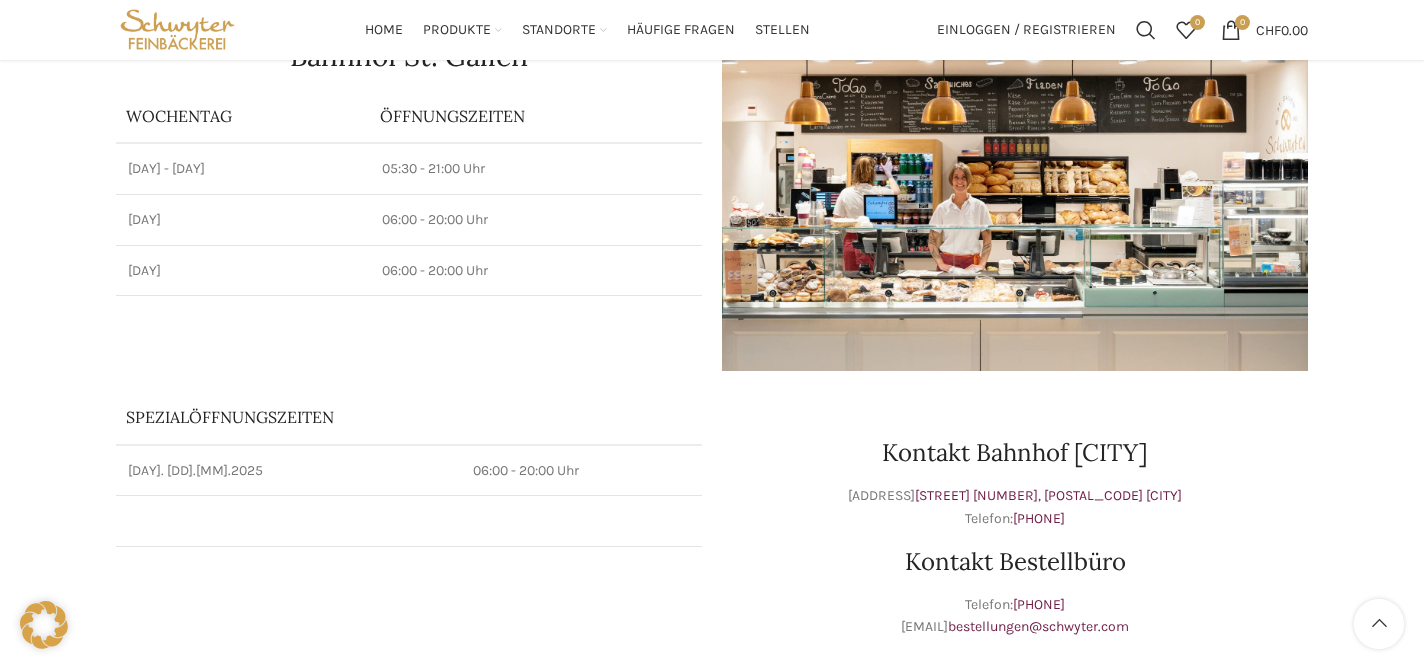 scroll, scrollTop: 183, scrollLeft: 0, axis: vertical 